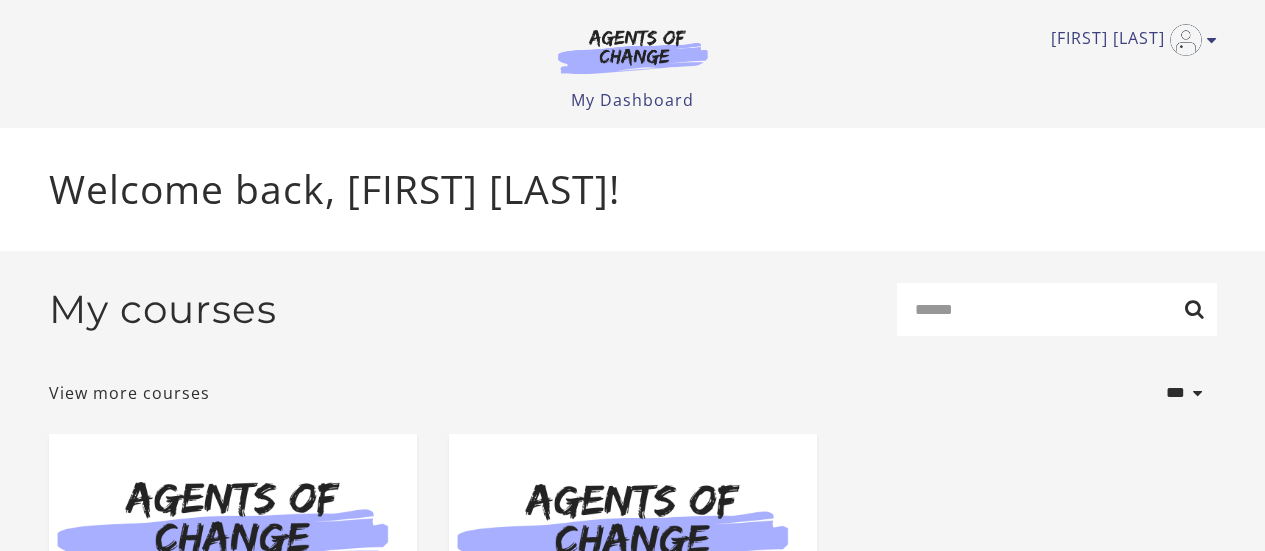 scroll, scrollTop: 0, scrollLeft: 0, axis: both 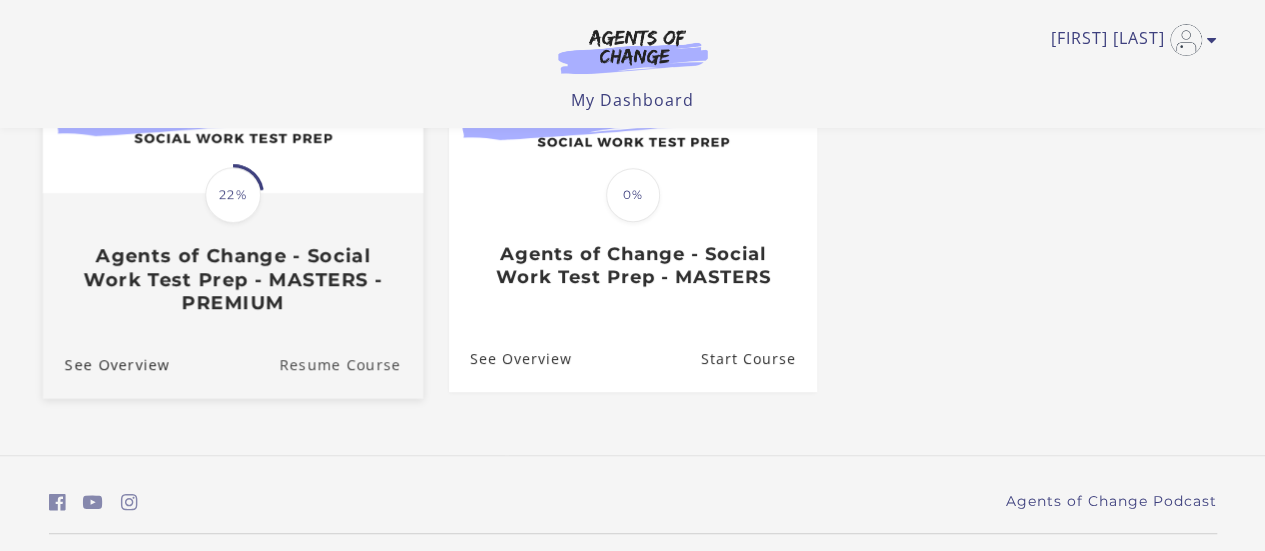click on "Resume Course" at bounding box center (351, 363) 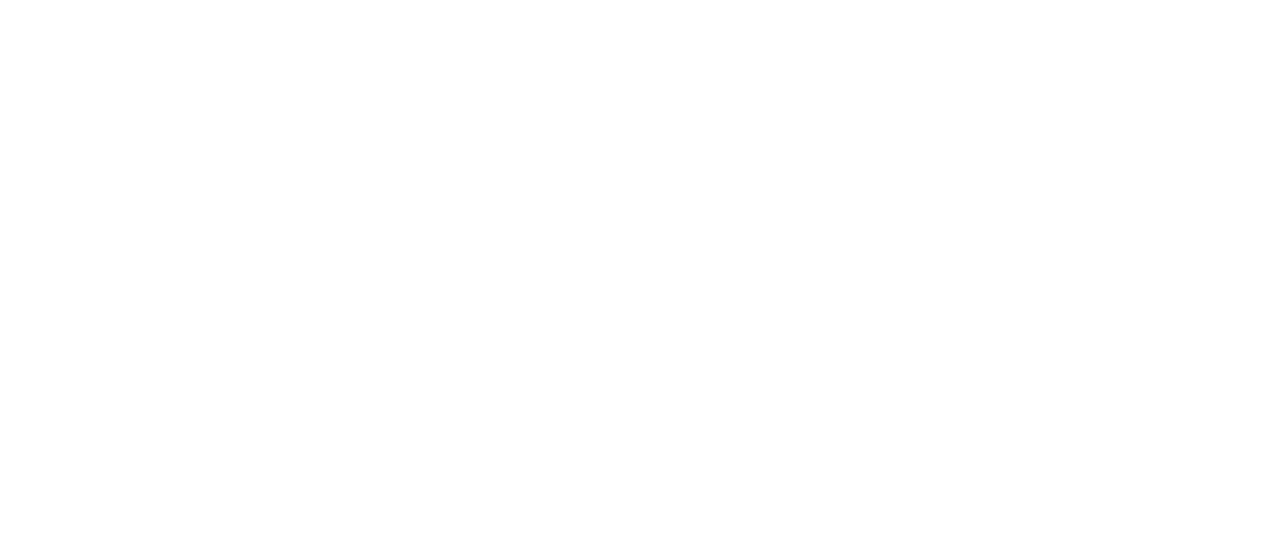scroll, scrollTop: 0, scrollLeft: 0, axis: both 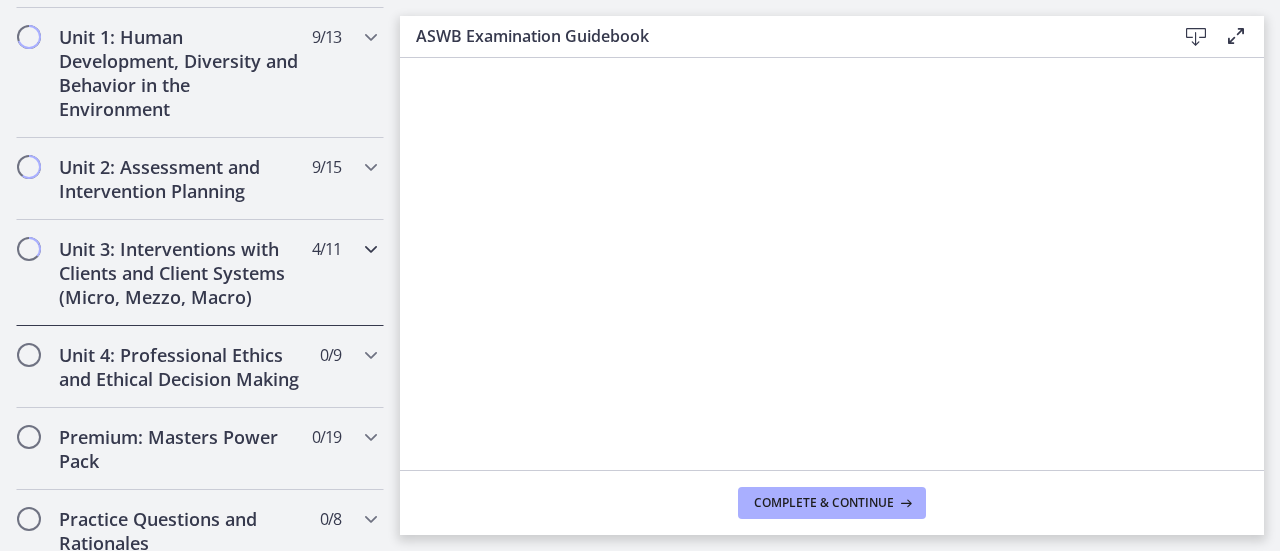 click on "Unit 3: Interventions with Clients and Client Systems (Micro, Mezzo, Macro)
4  /  11
Completed" at bounding box center [200, 273] 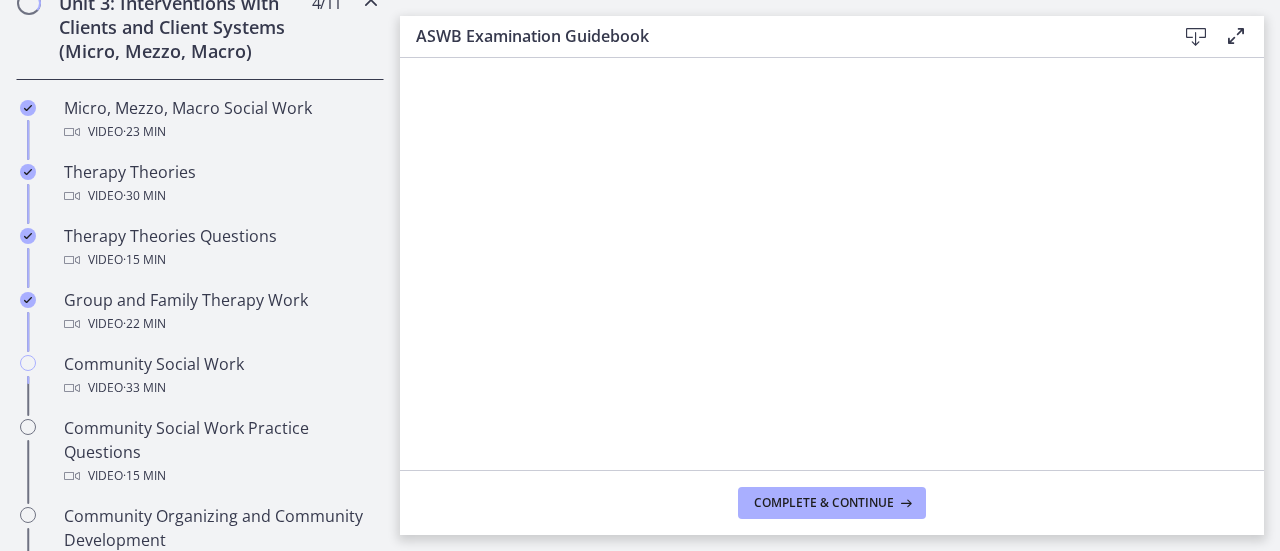 scroll, scrollTop: 850, scrollLeft: 0, axis: vertical 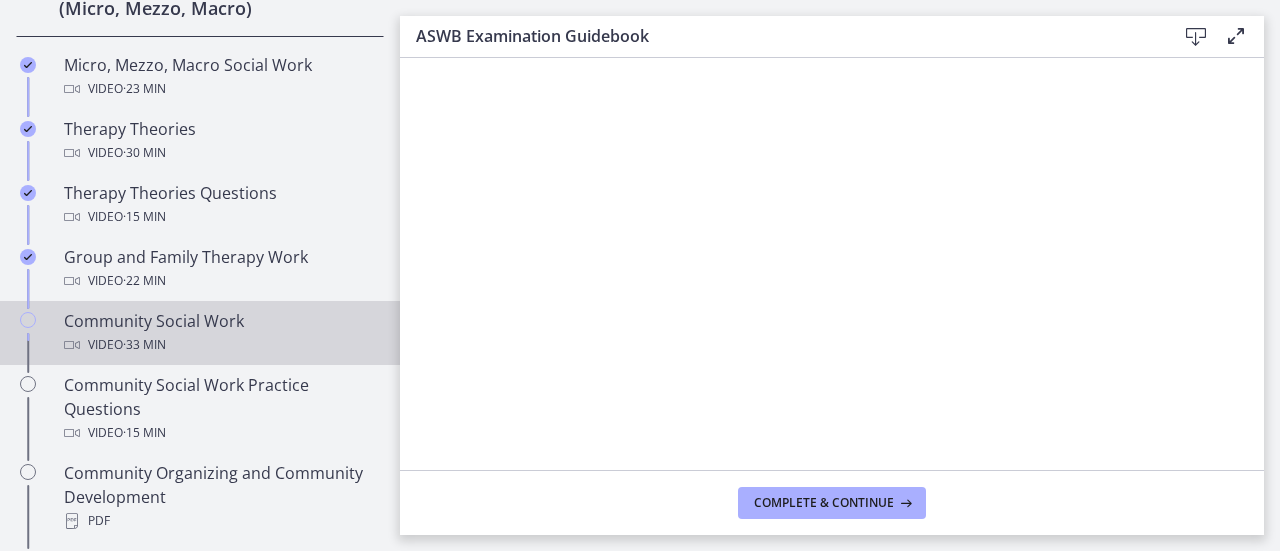 click on "Community Social Work
Video
·  33 min" at bounding box center (200, 333) 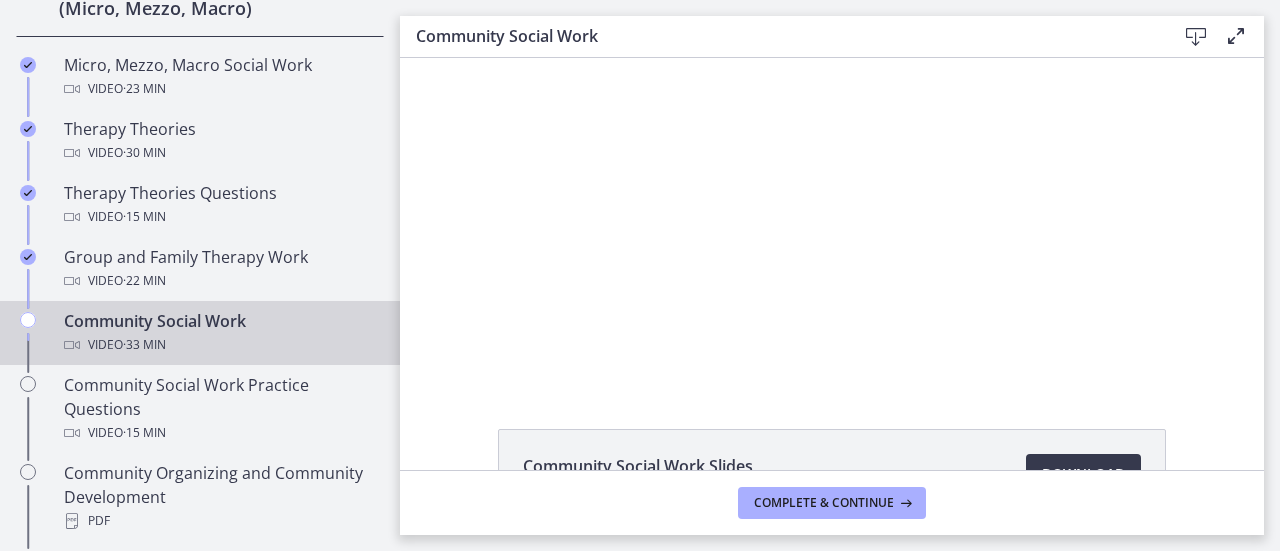 scroll, scrollTop: 0, scrollLeft: 0, axis: both 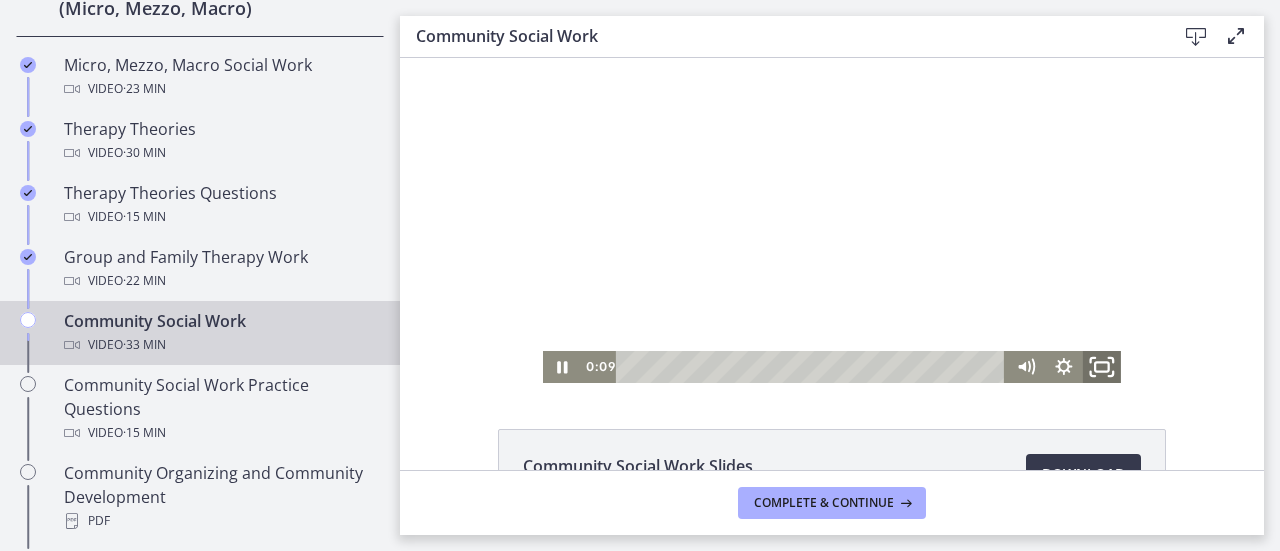click 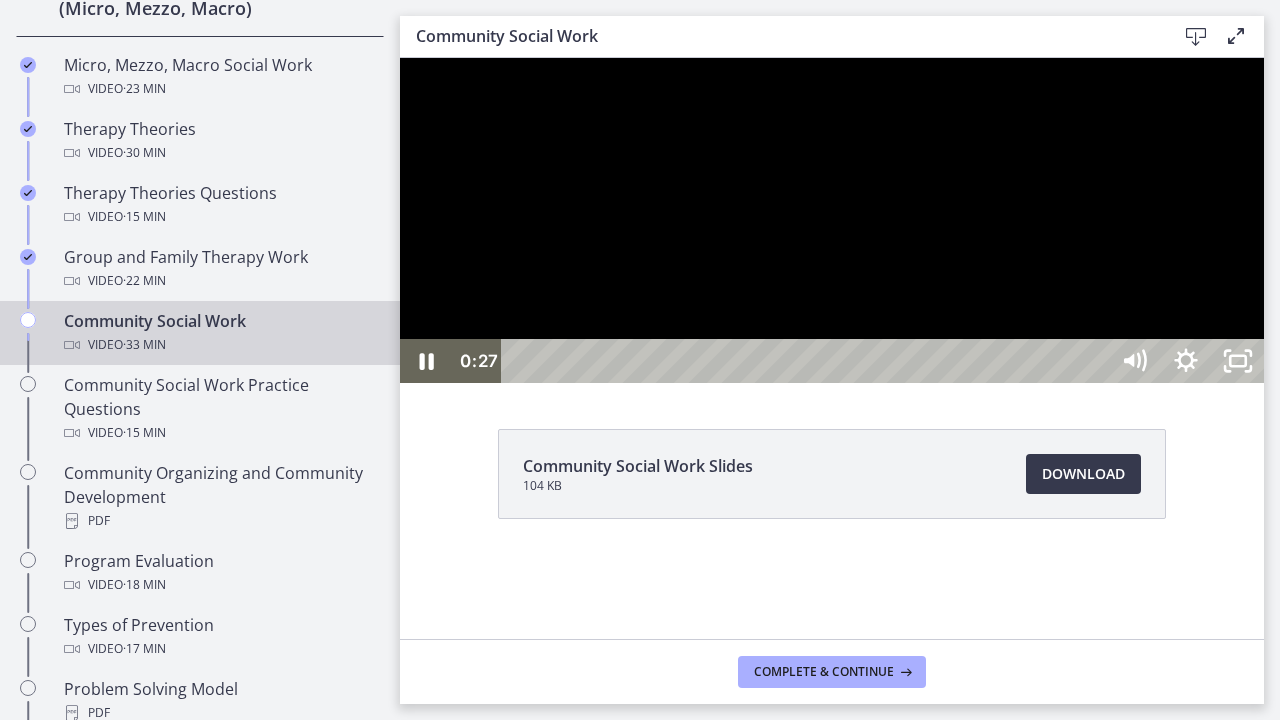 click at bounding box center [832, 220] 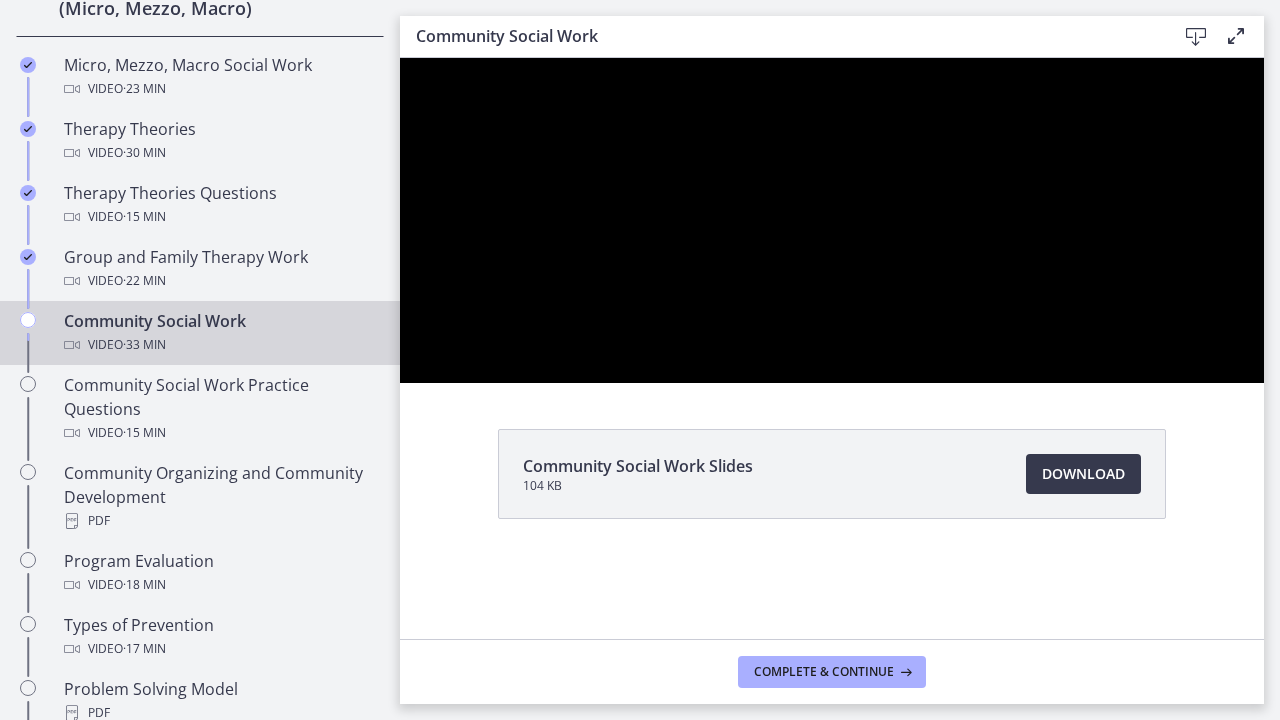 click at bounding box center [832, 220] 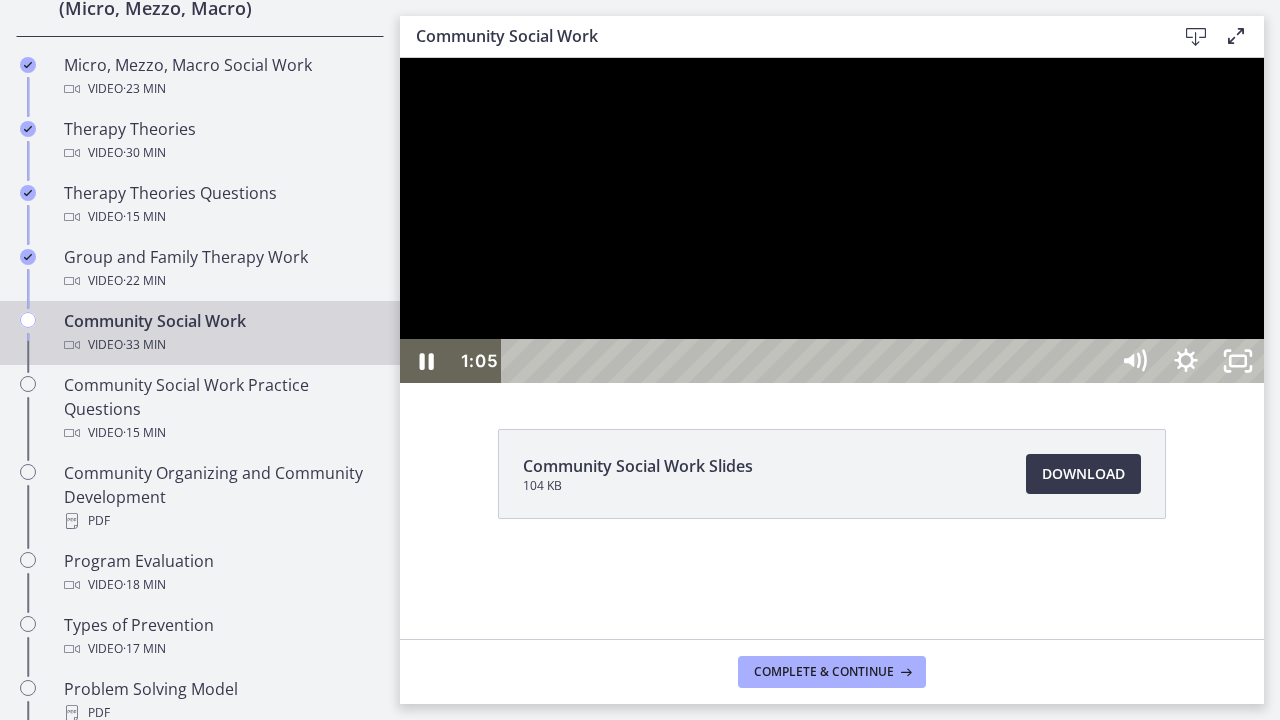 click at bounding box center (832, 220) 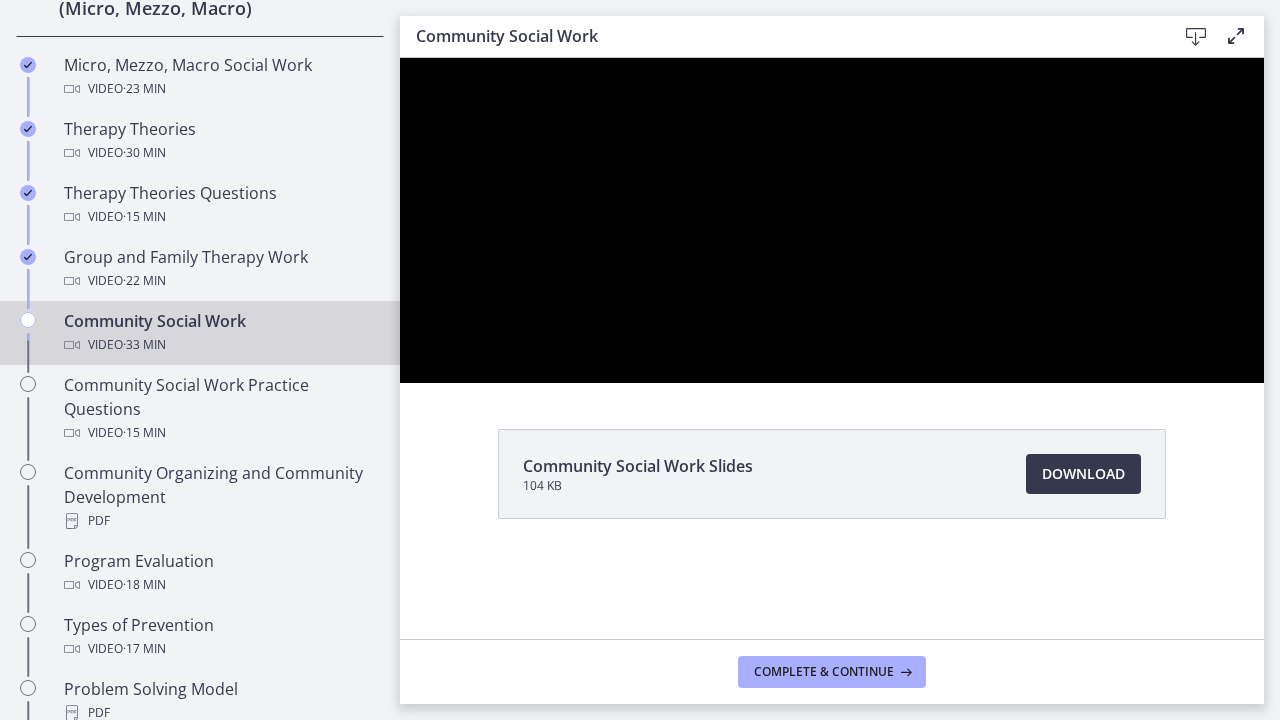 click at bounding box center [832, 220] 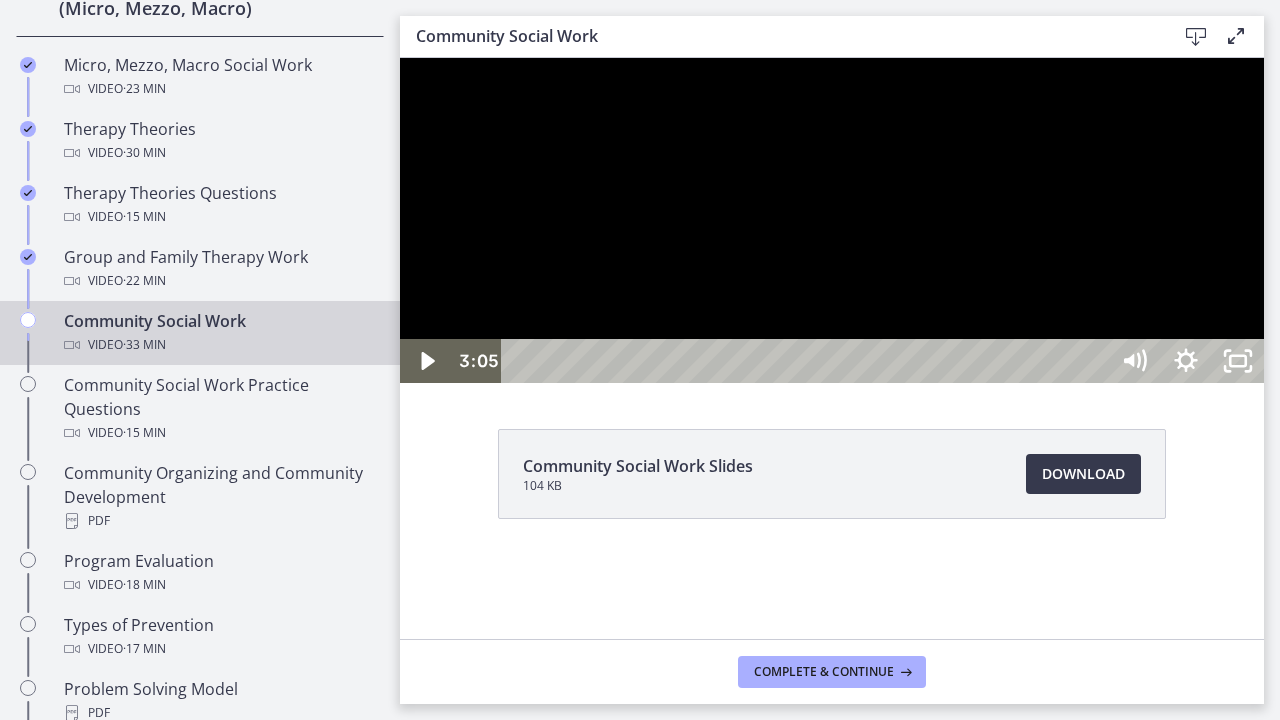 click at bounding box center [832, 220] 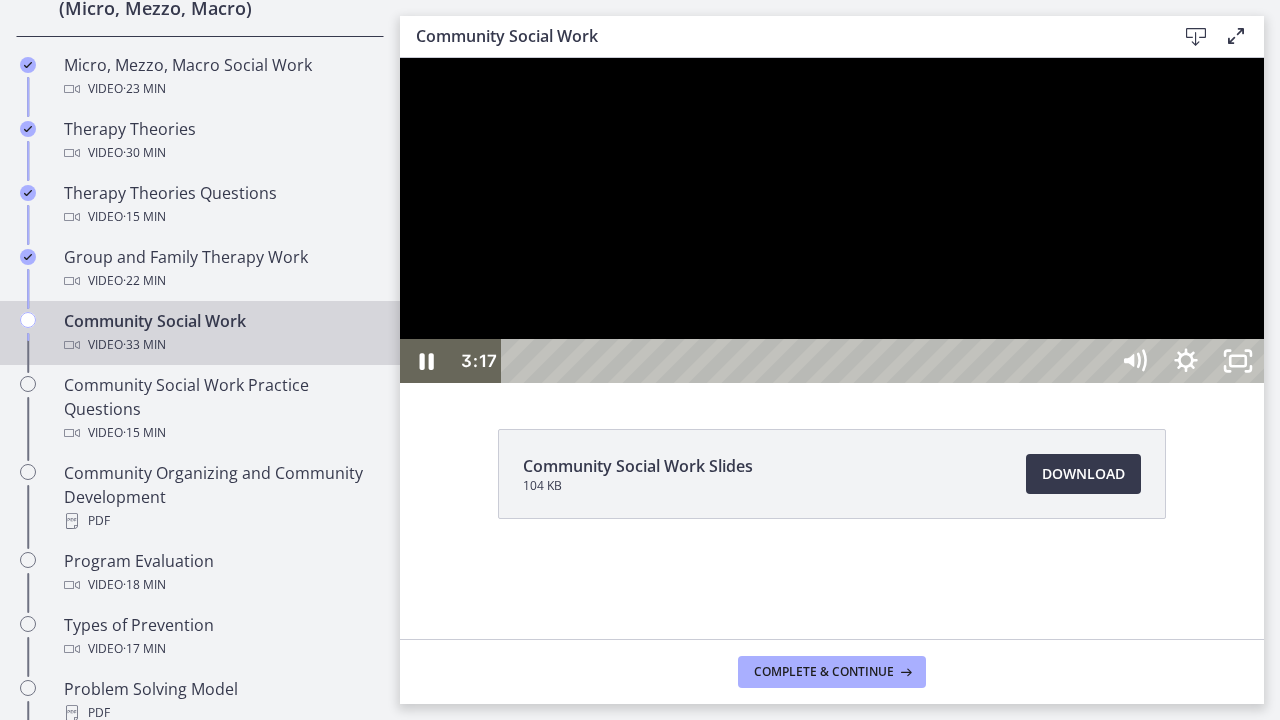 click at bounding box center [832, 220] 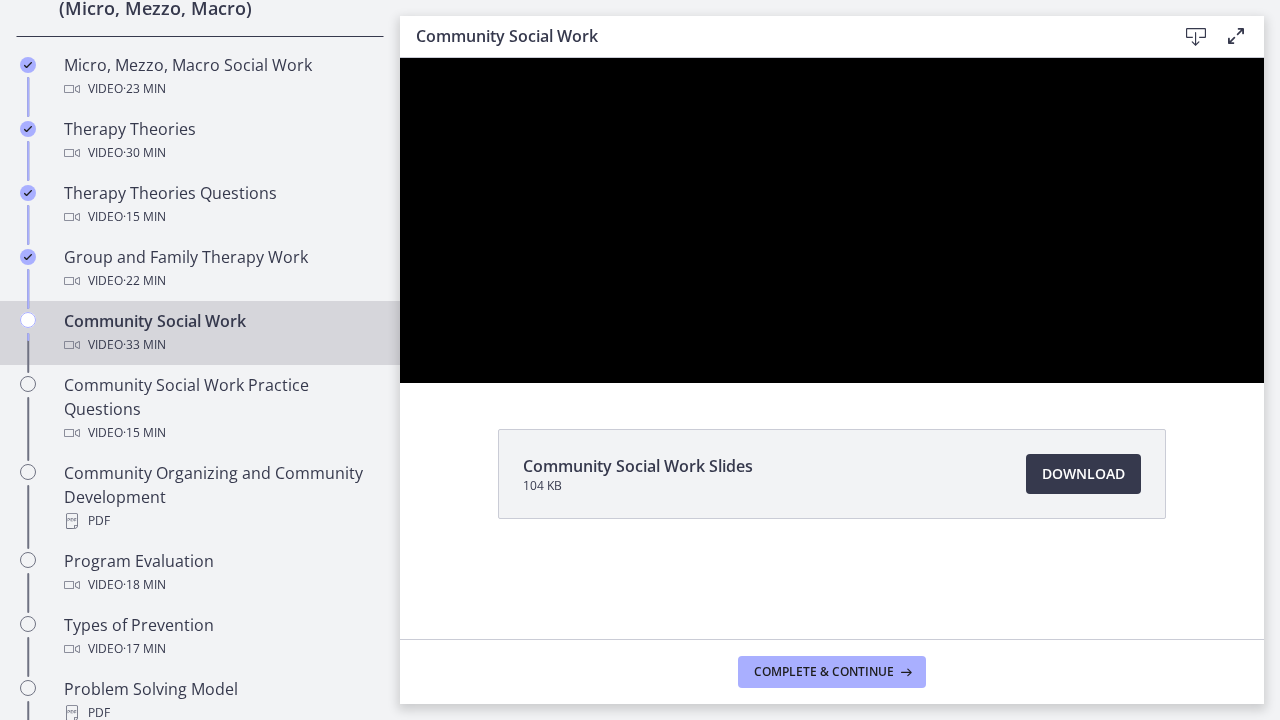 click at bounding box center [832, 220] 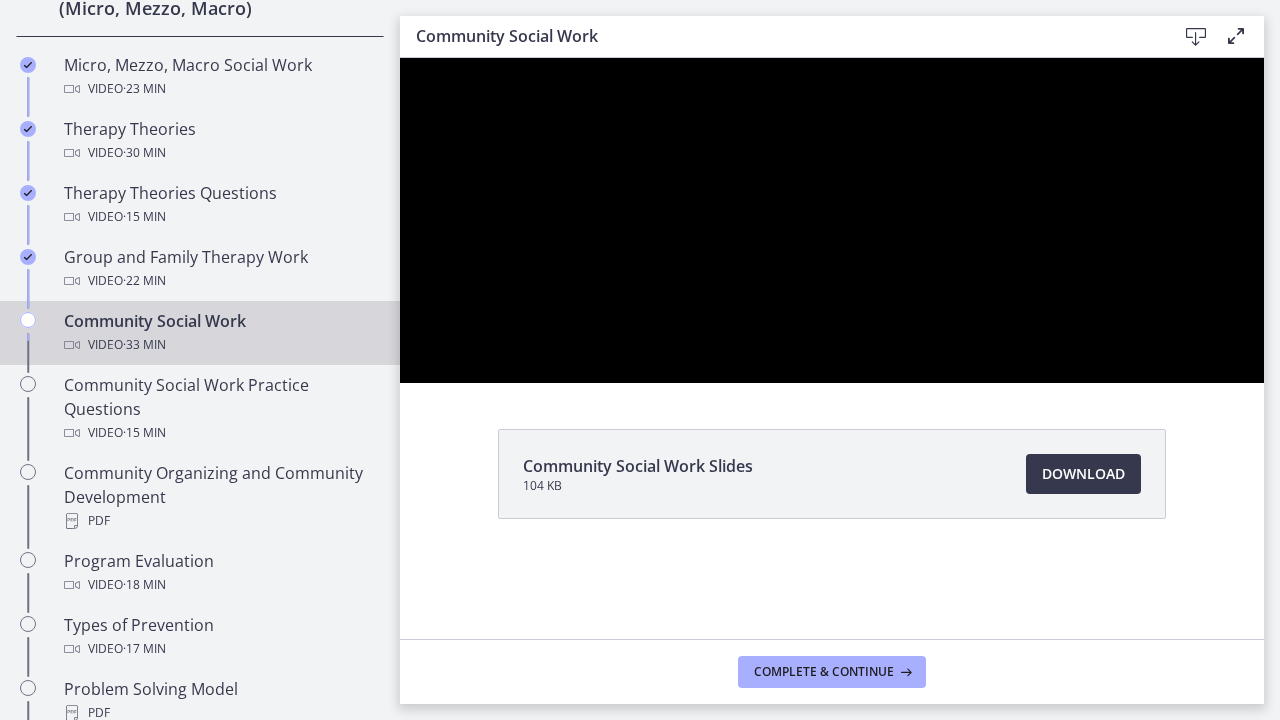 click at bounding box center [832, 220] 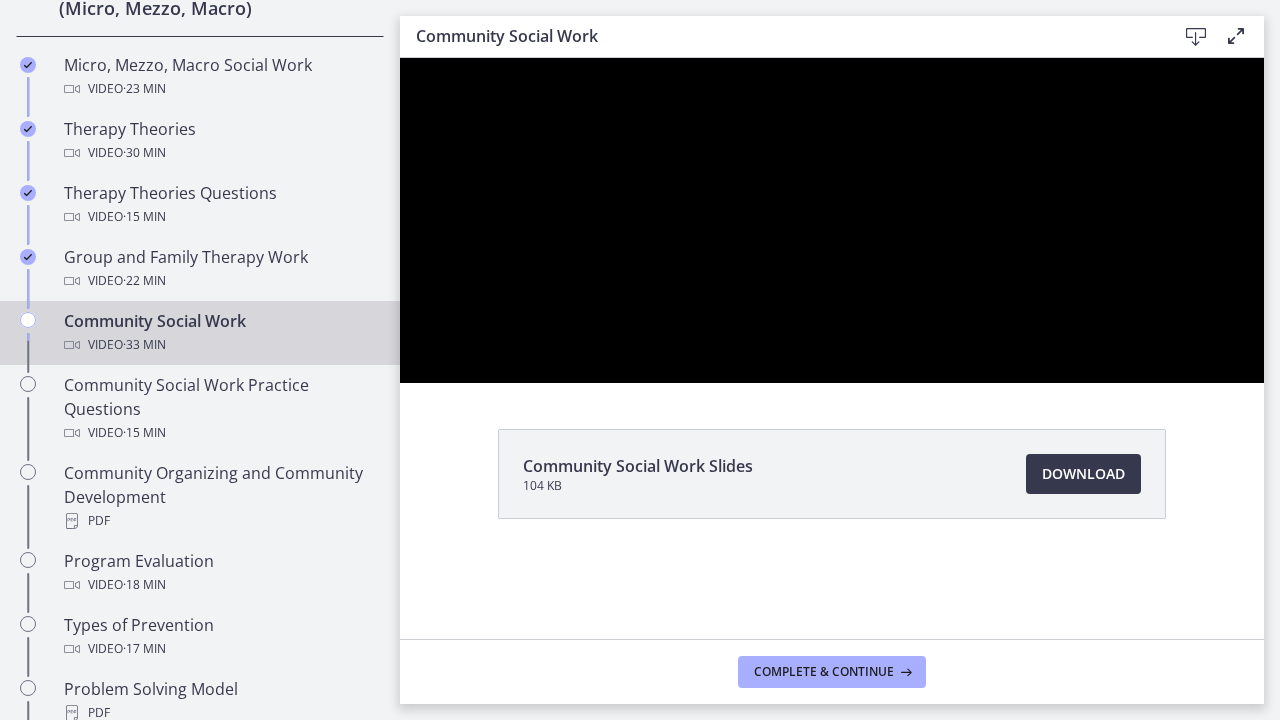 click at bounding box center [832, 220] 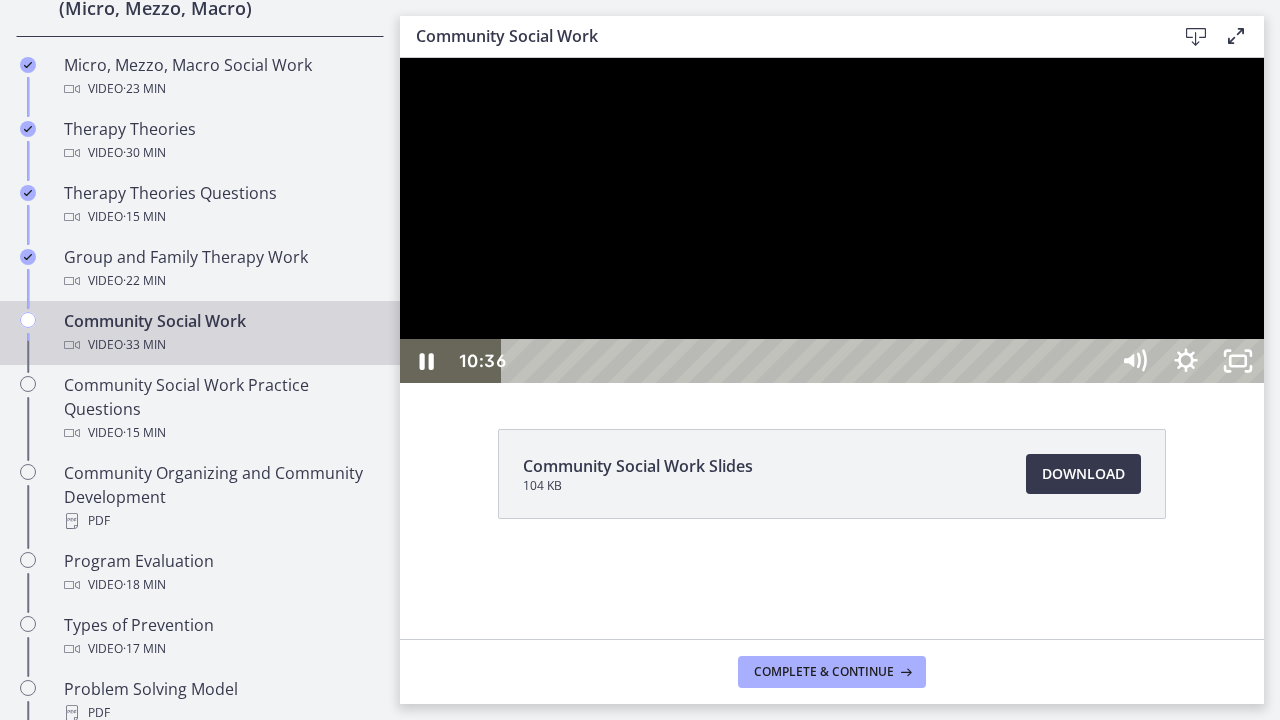 click at bounding box center [832, 220] 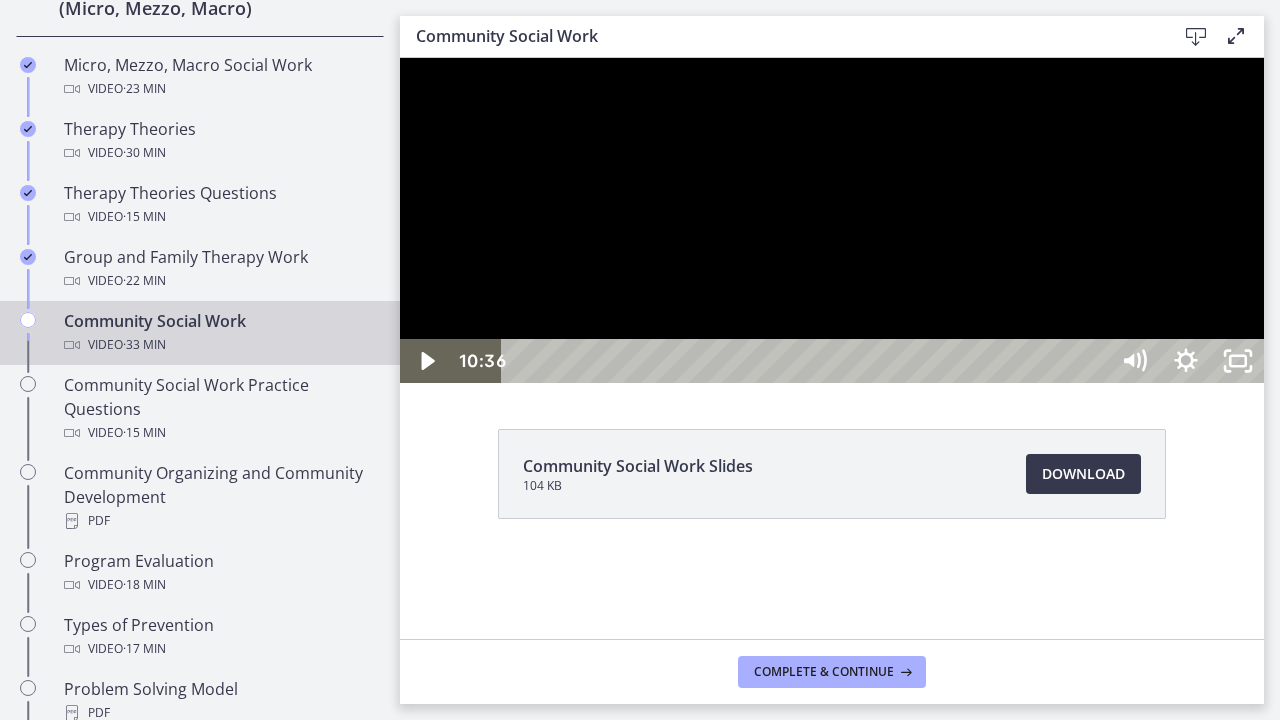 click at bounding box center [832, 220] 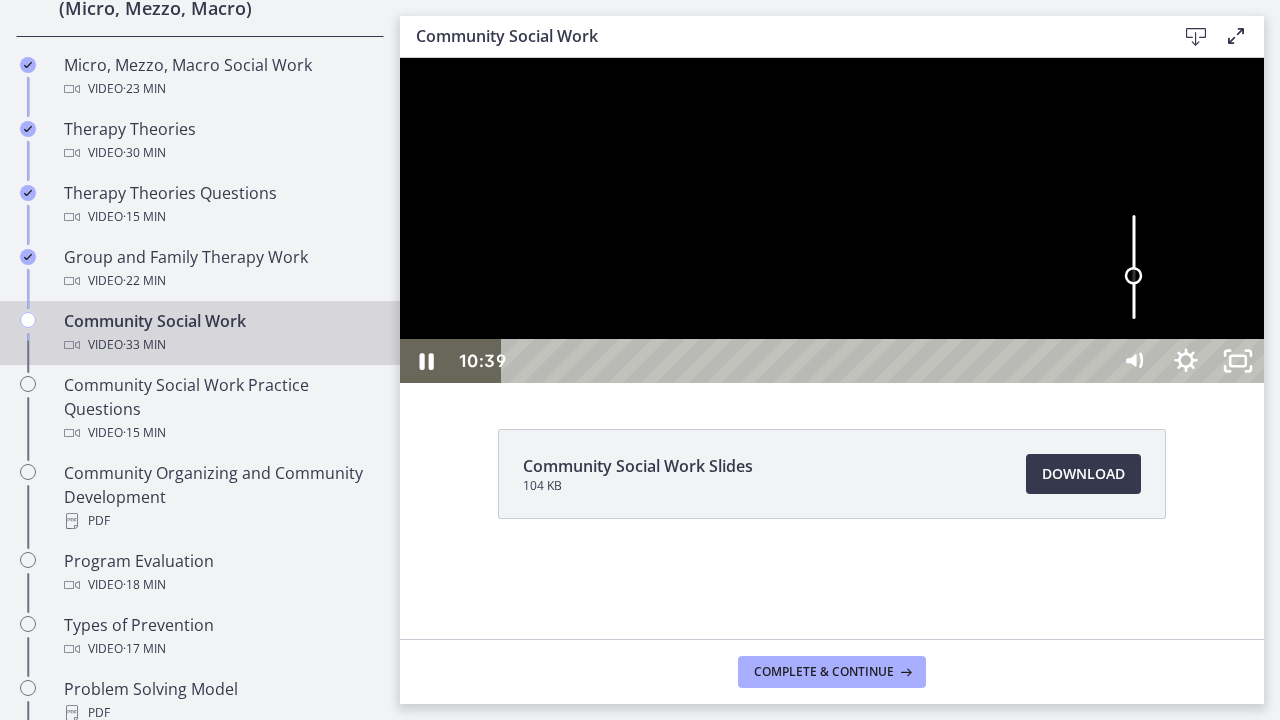 click at bounding box center (1134, 267) 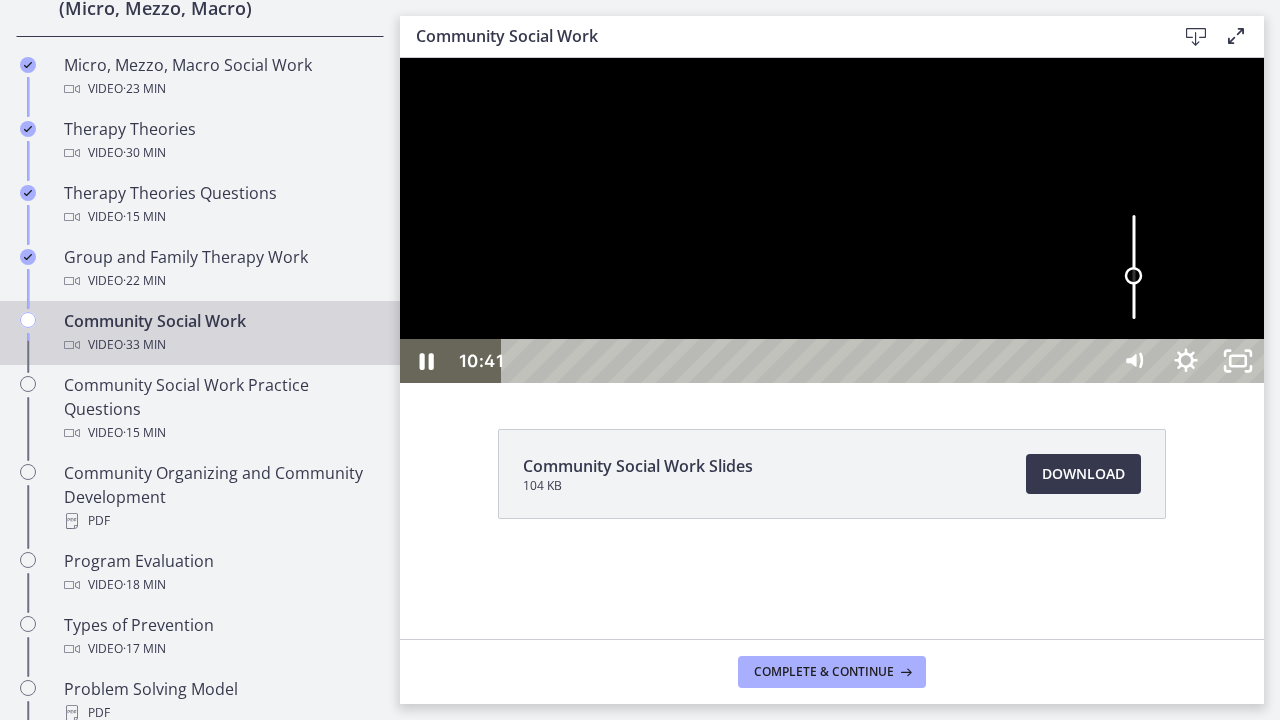 click at bounding box center [1134, 276] 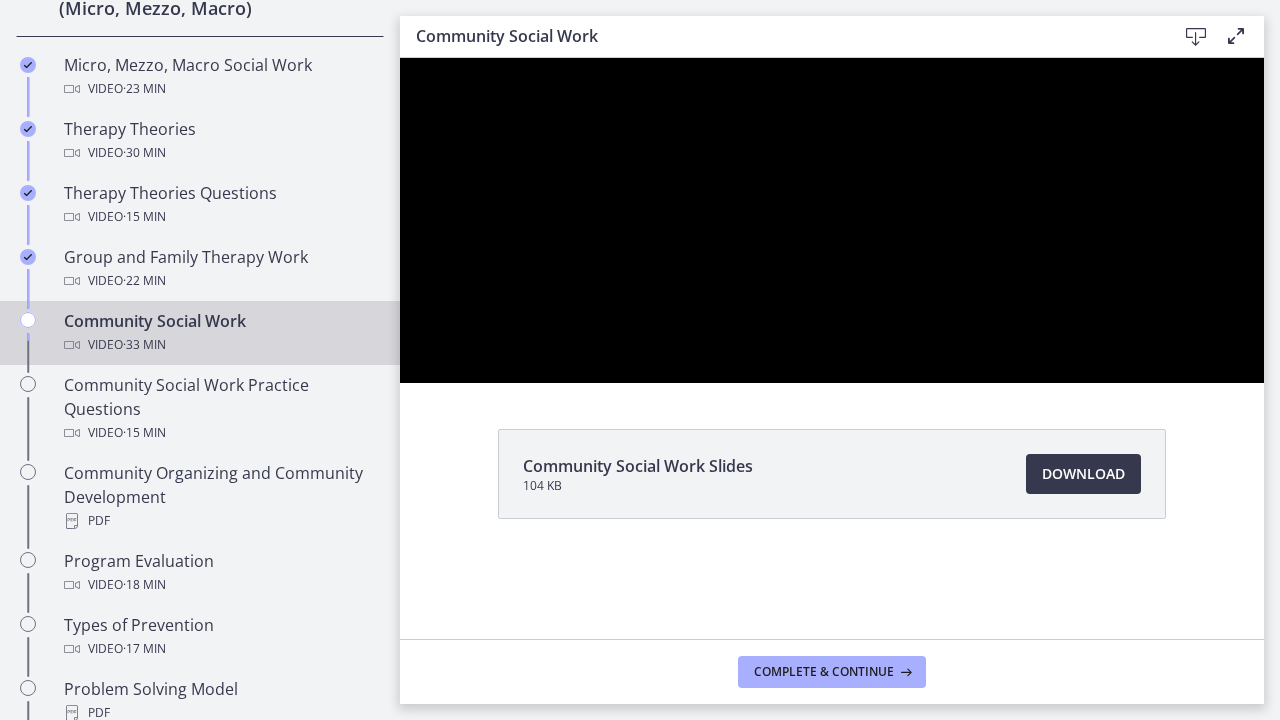 click at bounding box center (832, 220) 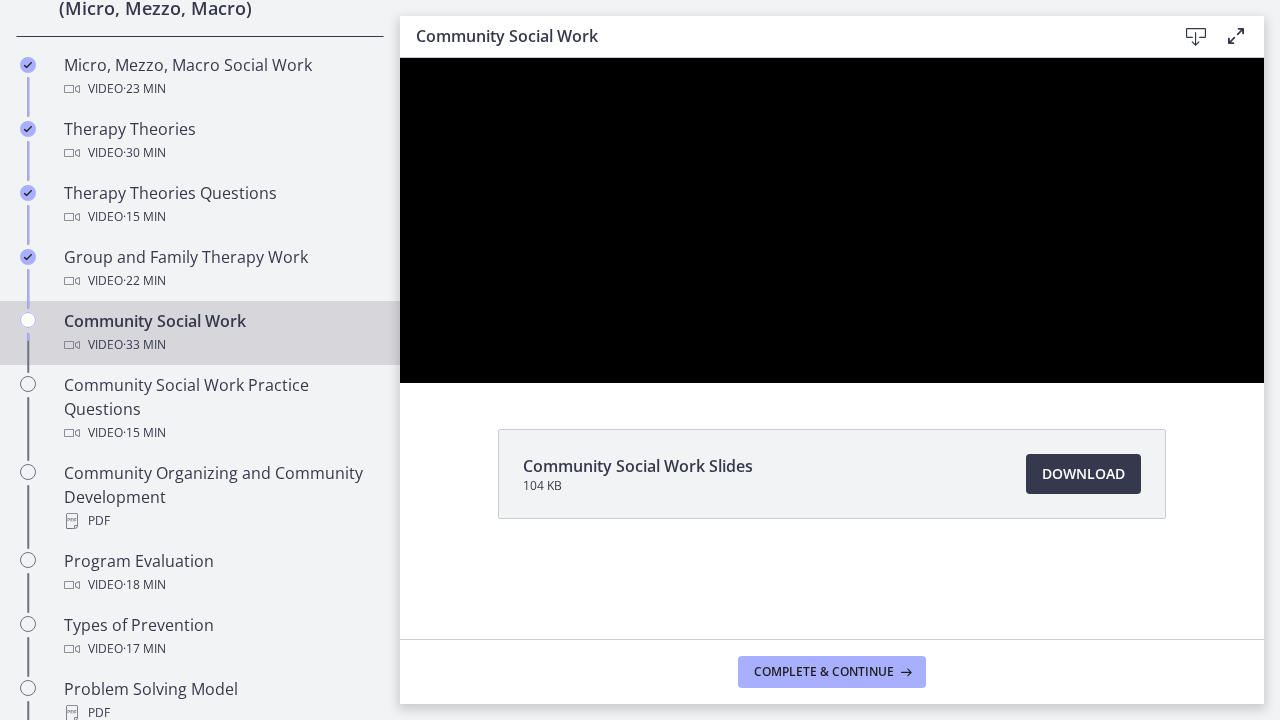 click at bounding box center (832, 220) 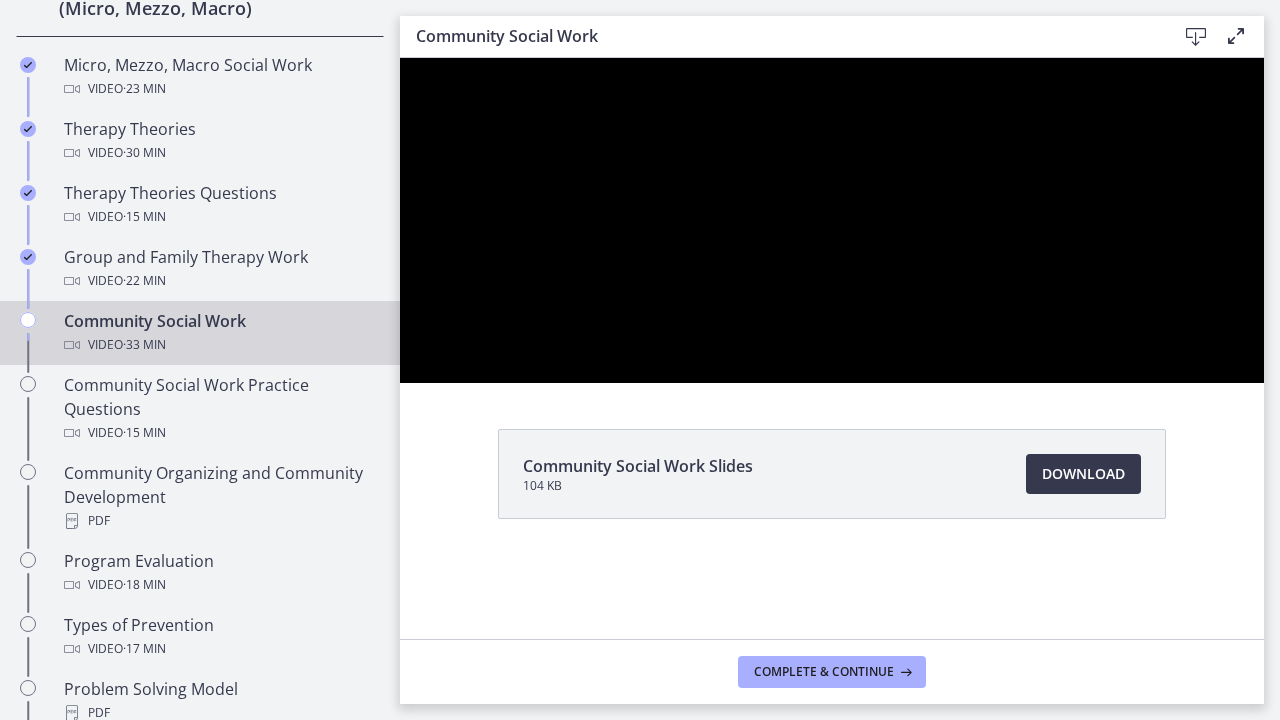 click at bounding box center [832, 220] 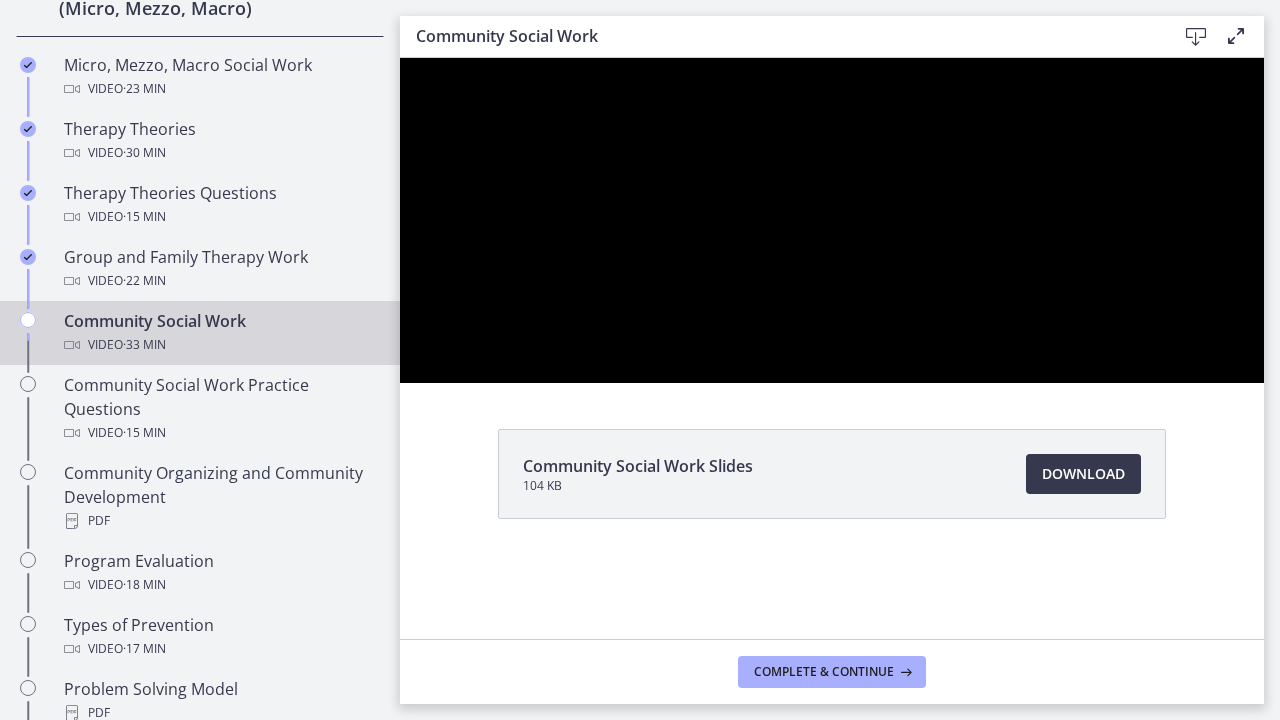 click at bounding box center [832, 220] 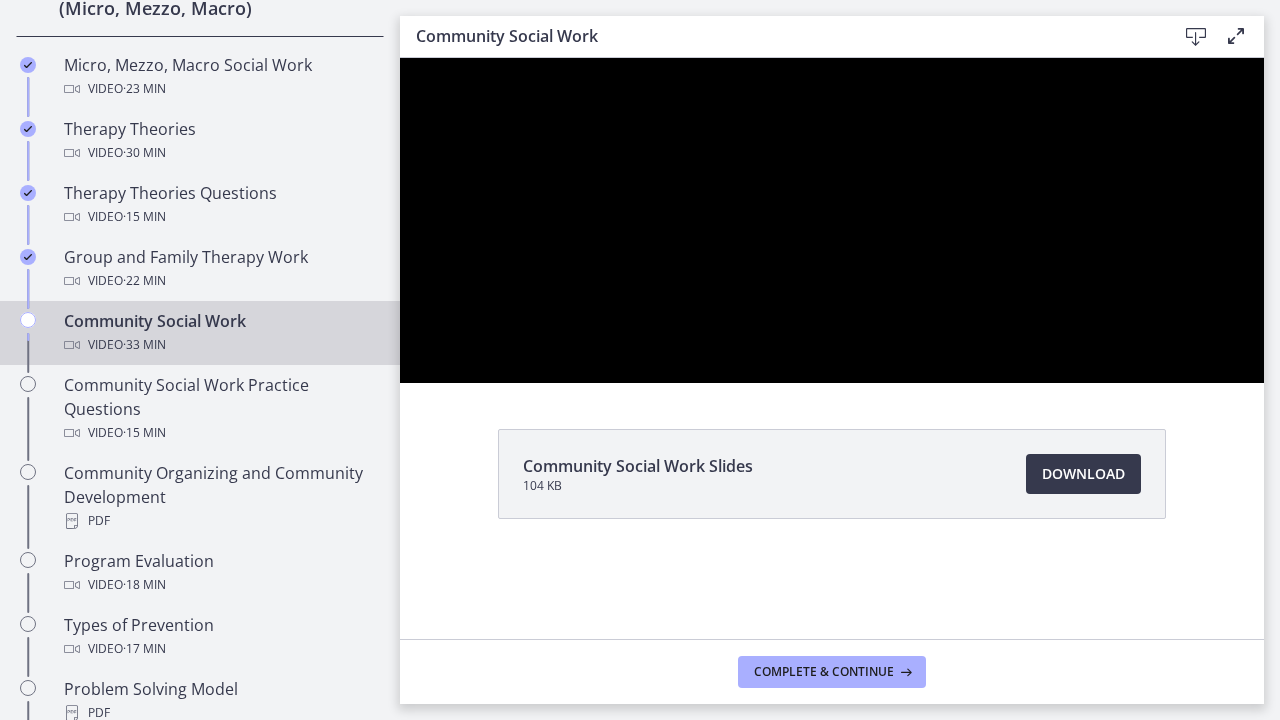 click at bounding box center [832, 220] 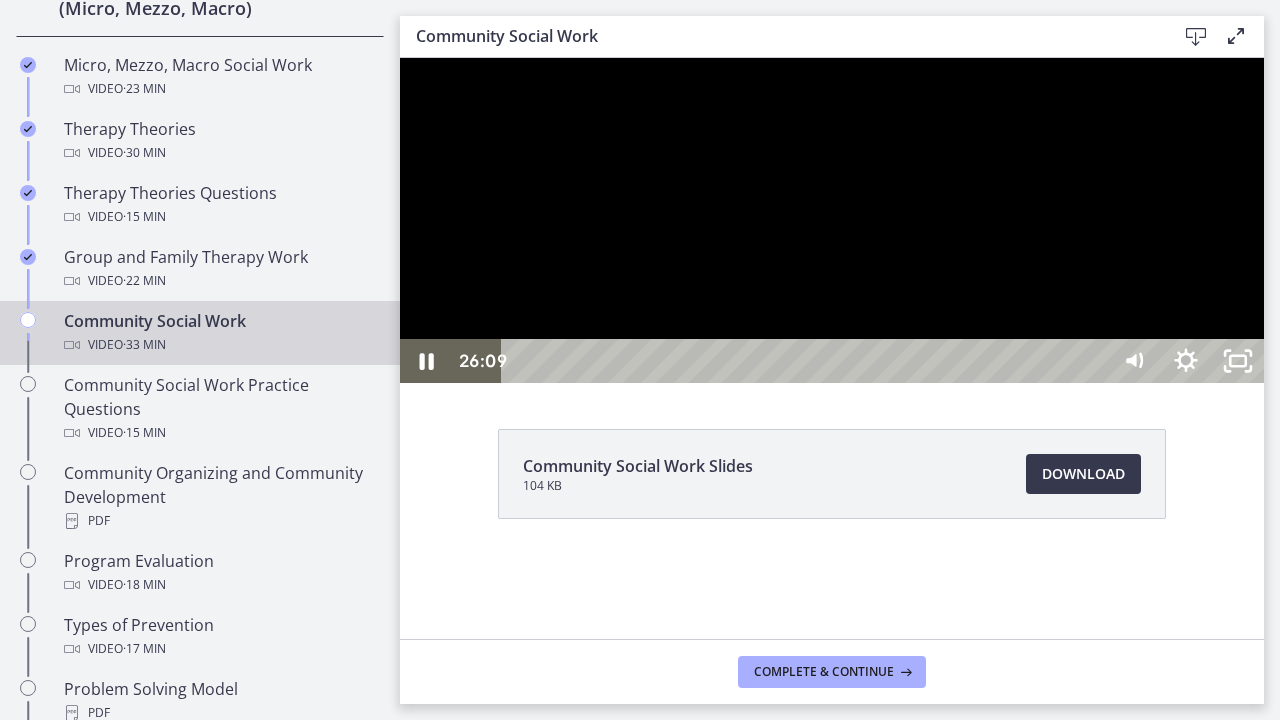 click at bounding box center [832, 220] 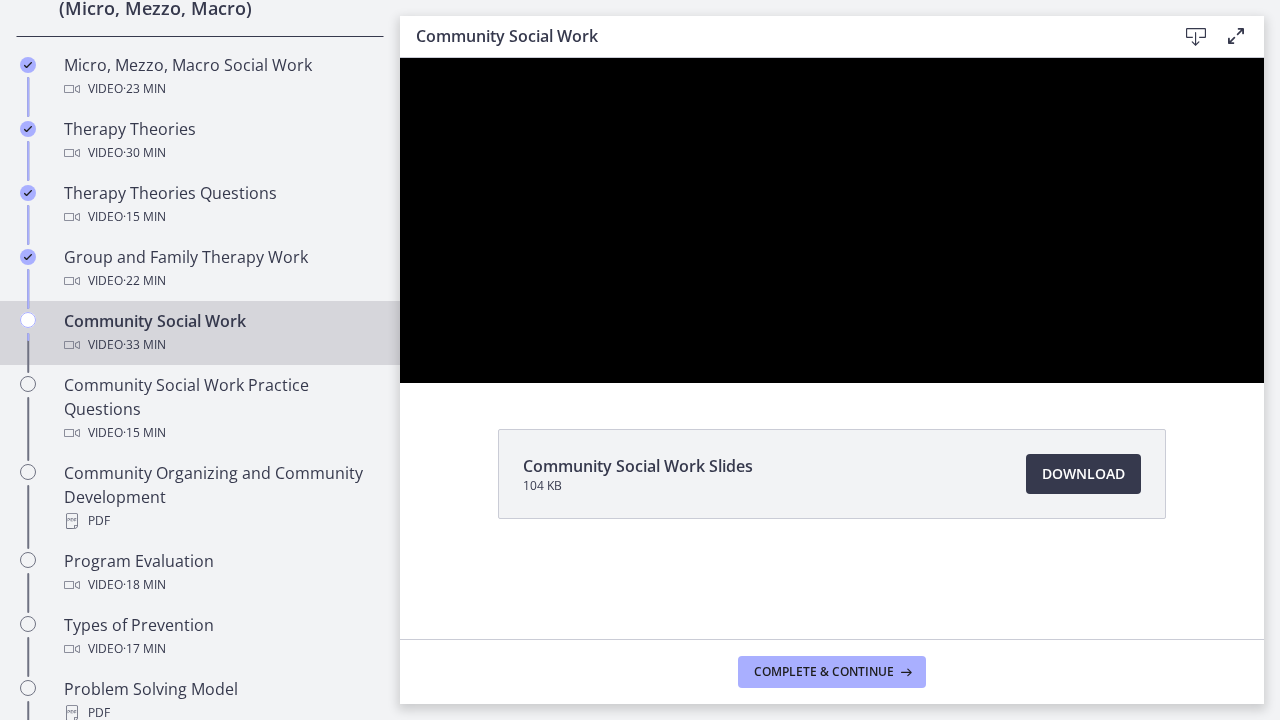 click at bounding box center (832, 220) 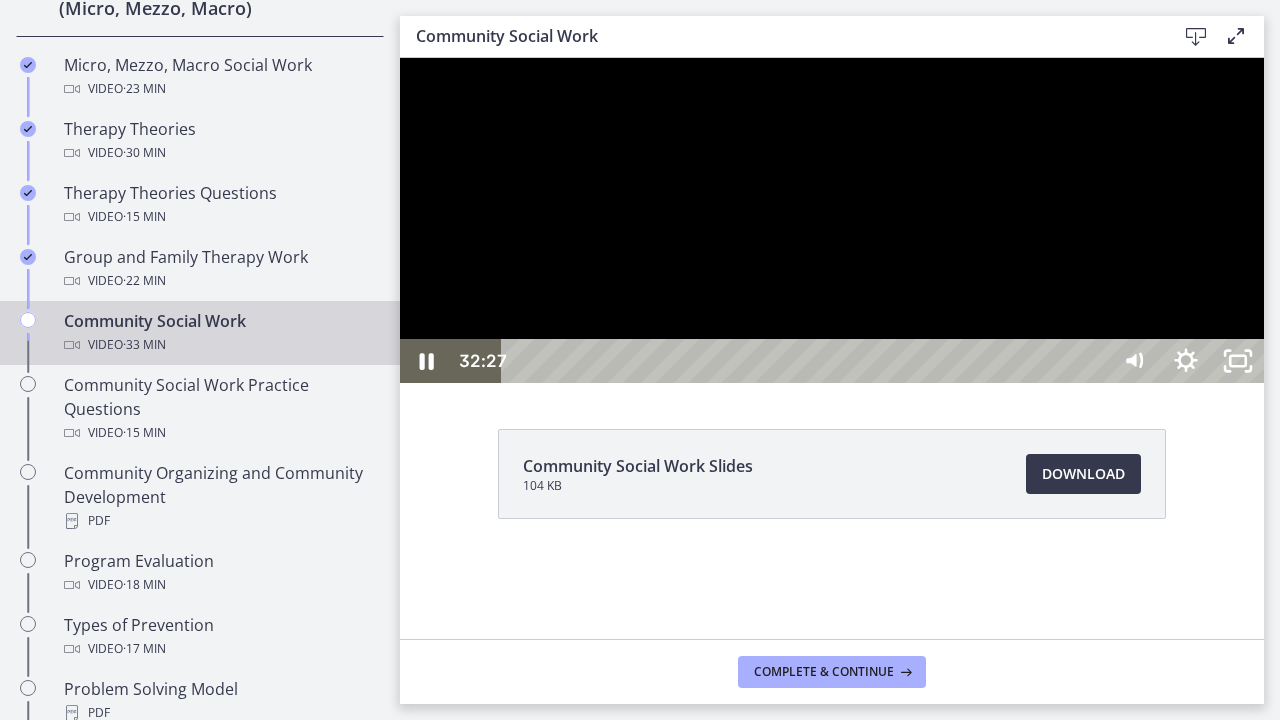 click at bounding box center (832, 220) 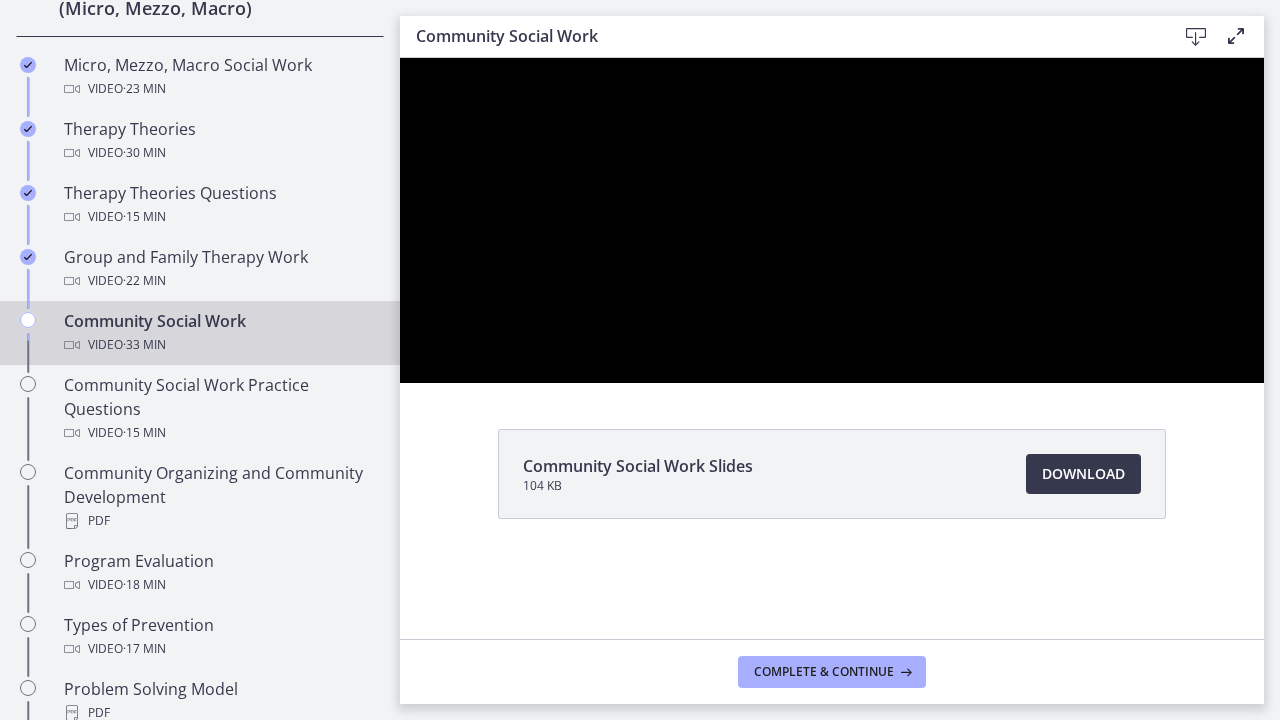 click at bounding box center (832, 220) 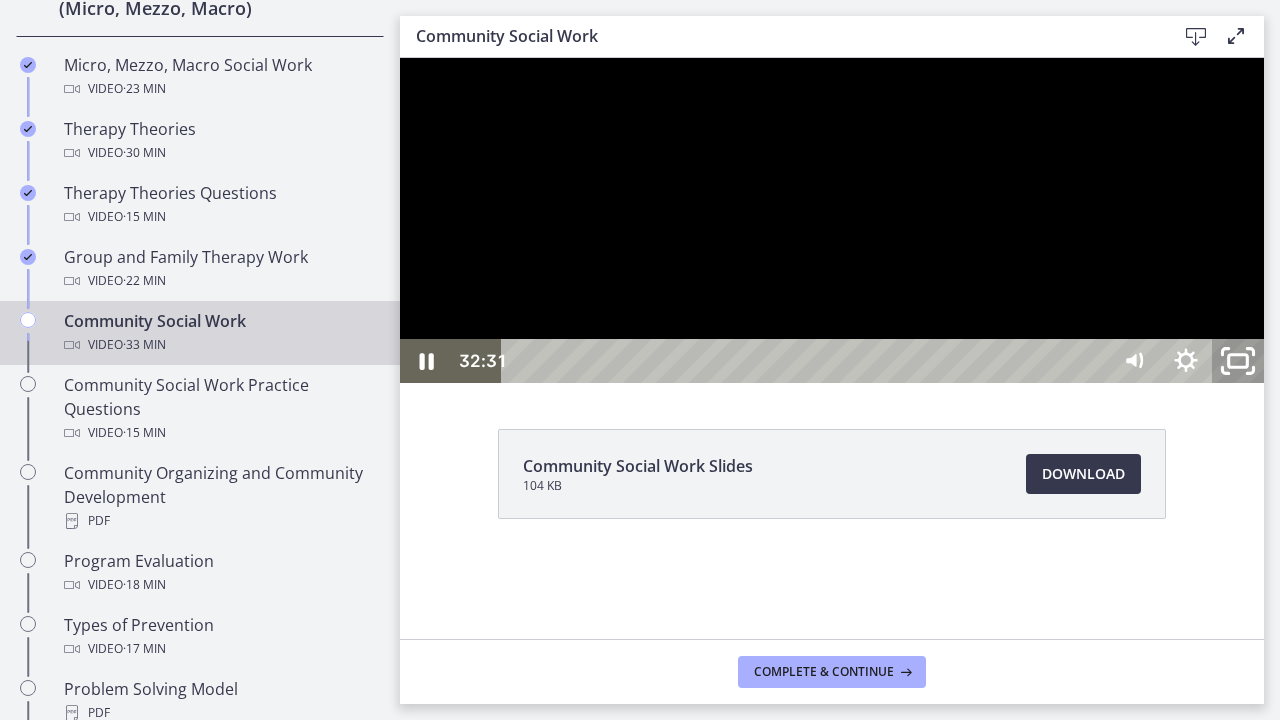 click 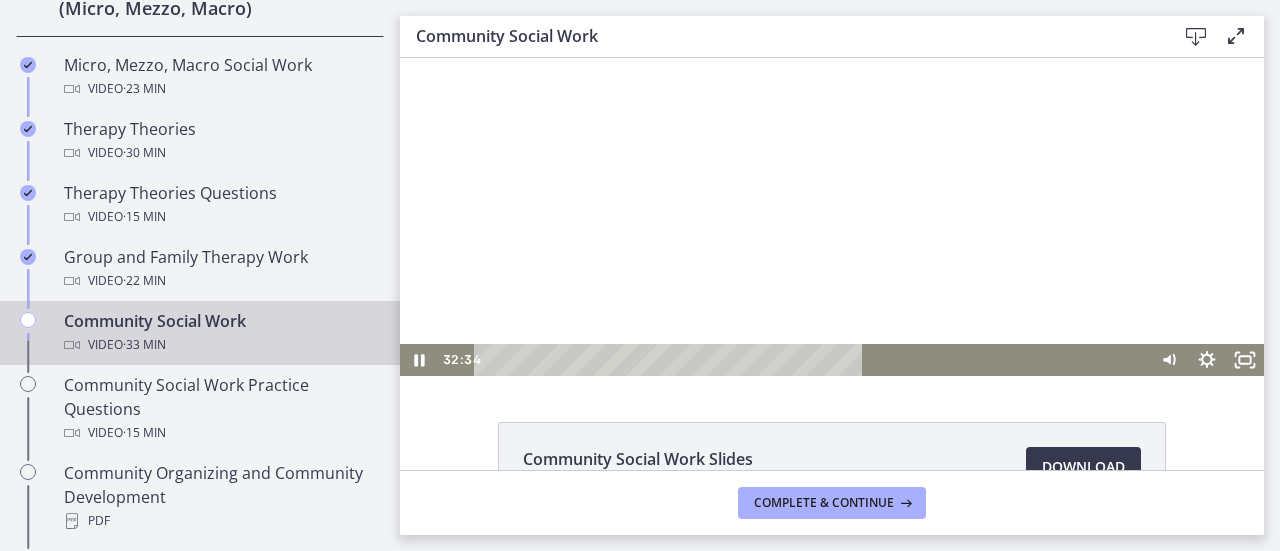 scroll, scrollTop: 6, scrollLeft: 0, axis: vertical 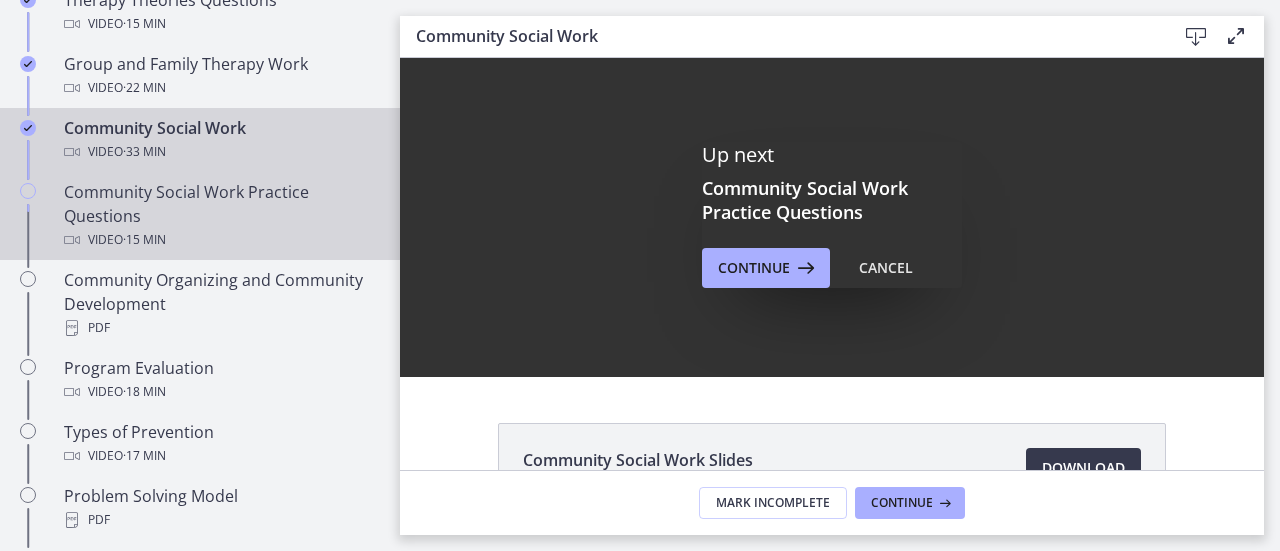 click on "Video
·  15 min" at bounding box center [220, 240] 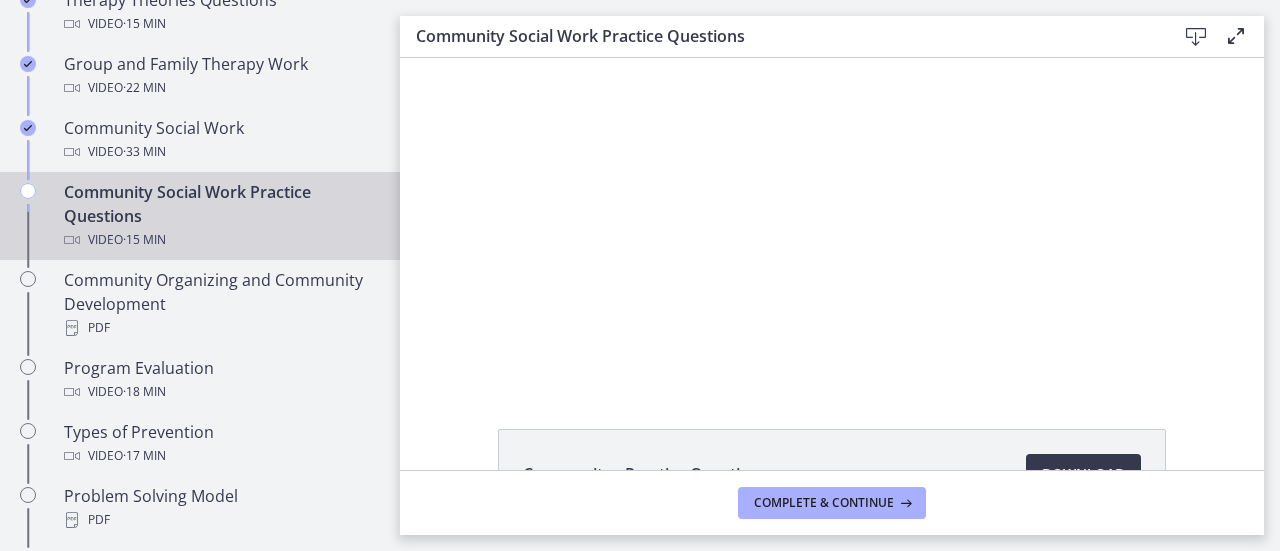 scroll, scrollTop: 0, scrollLeft: 0, axis: both 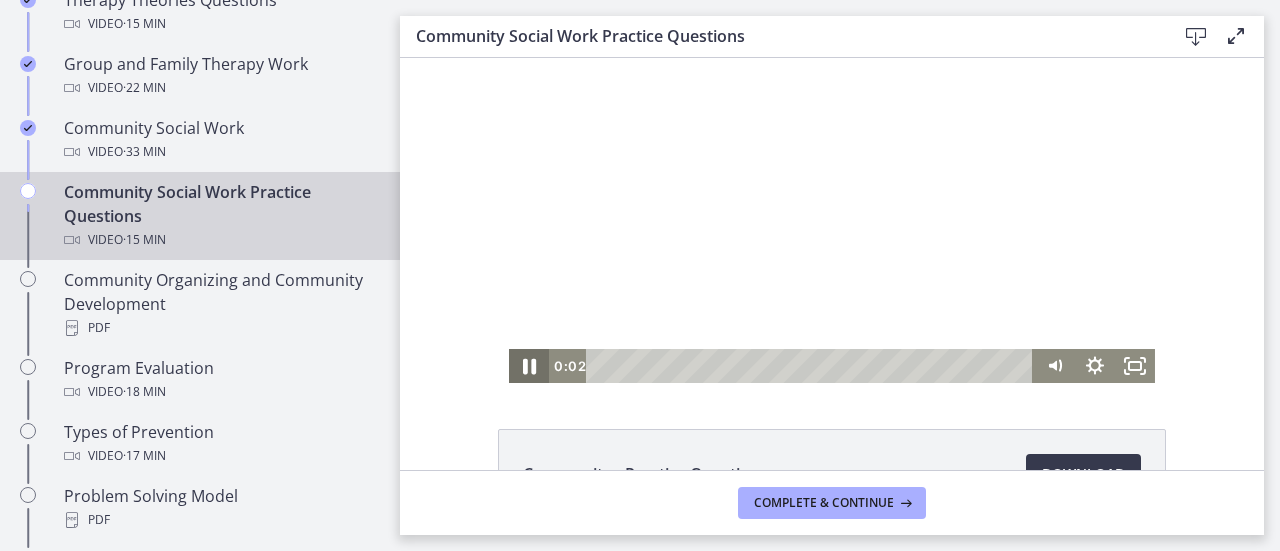 click 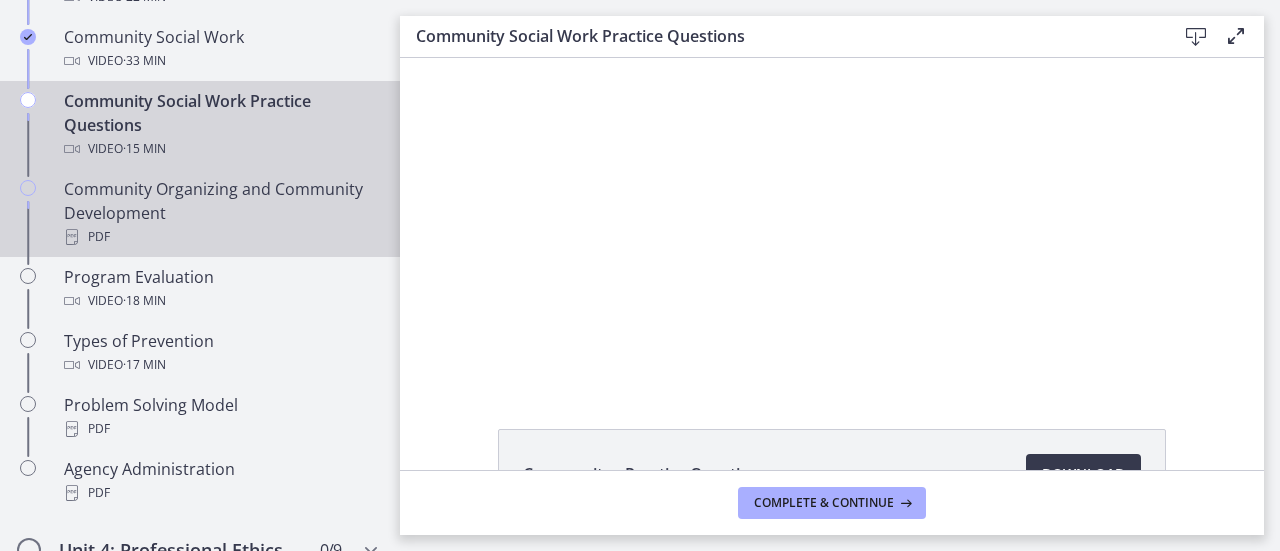 scroll, scrollTop: 1135, scrollLeft: 0, axis: vertical 